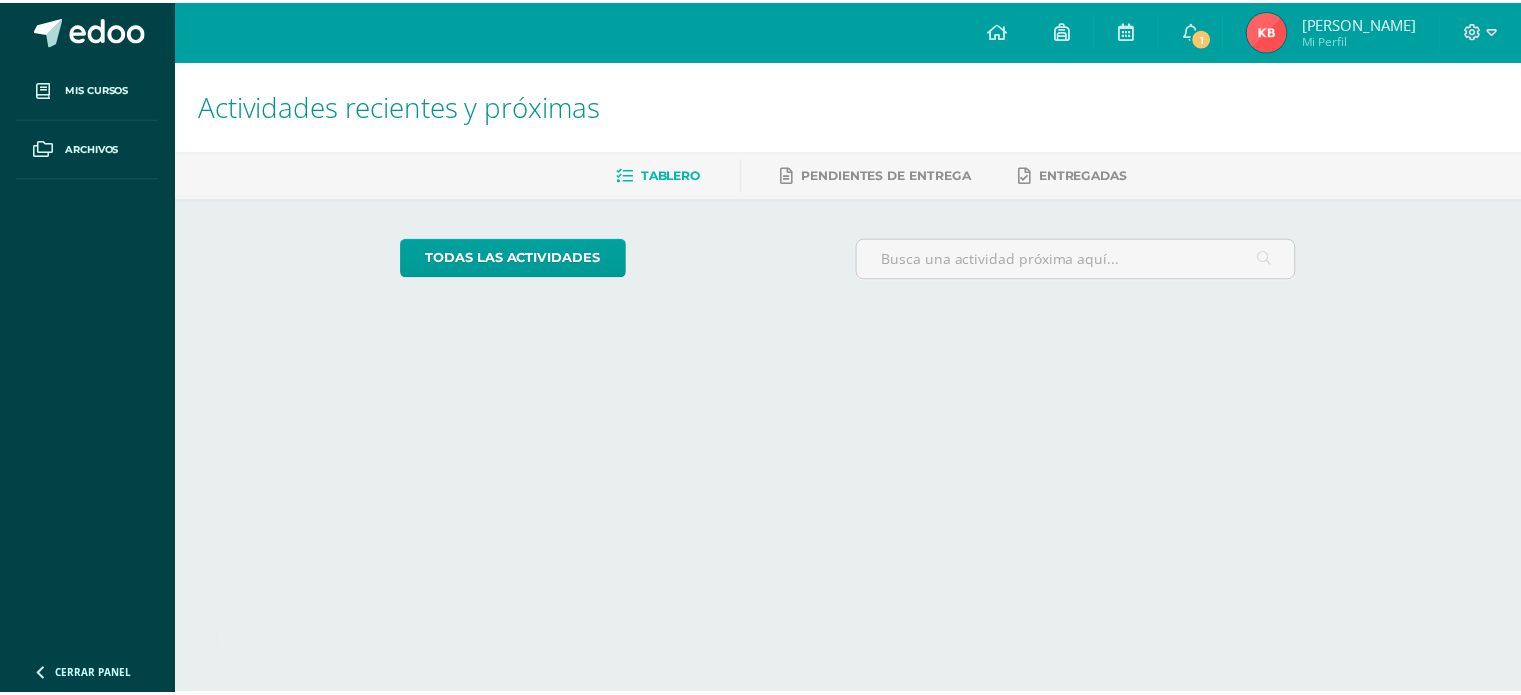 scroll, scrollTop: 0, scrollLeft: 0, axis: both 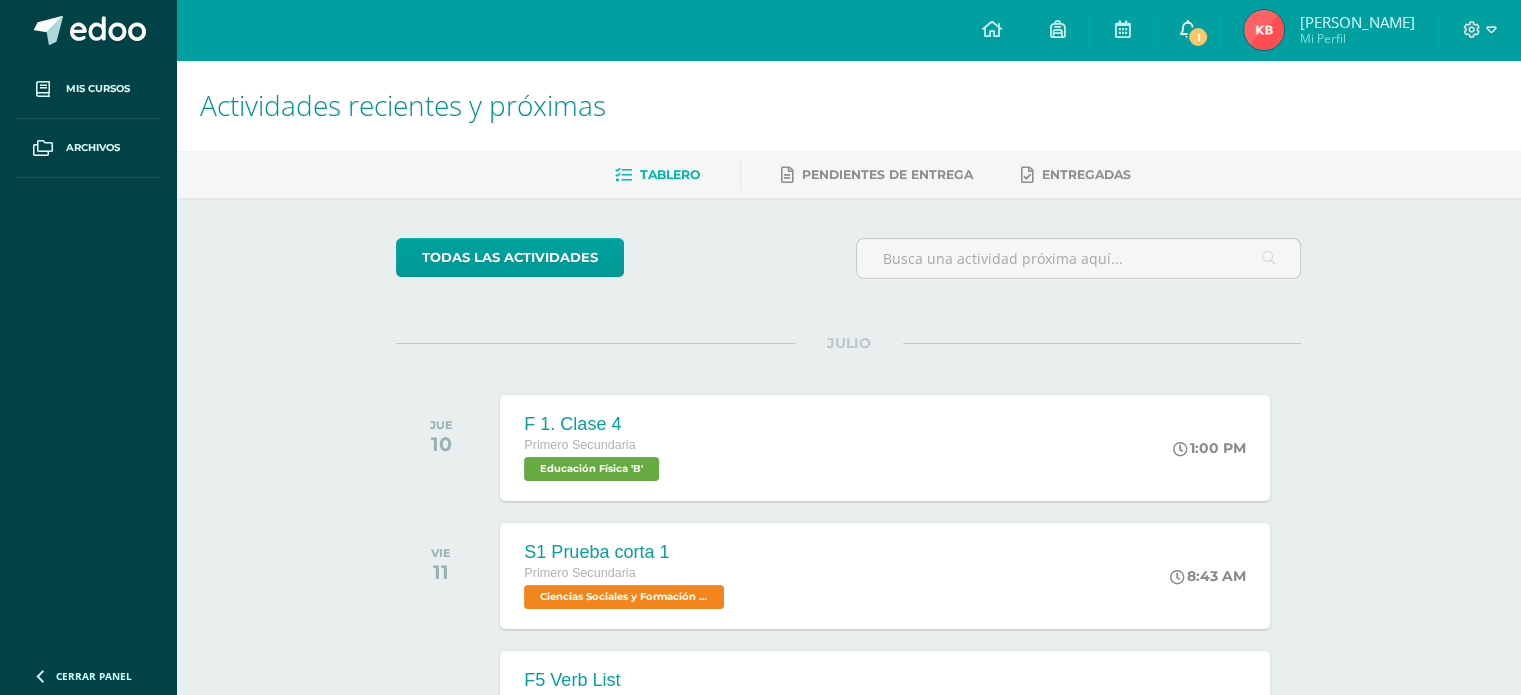 click on "1" at bounding box center (1198, 37) 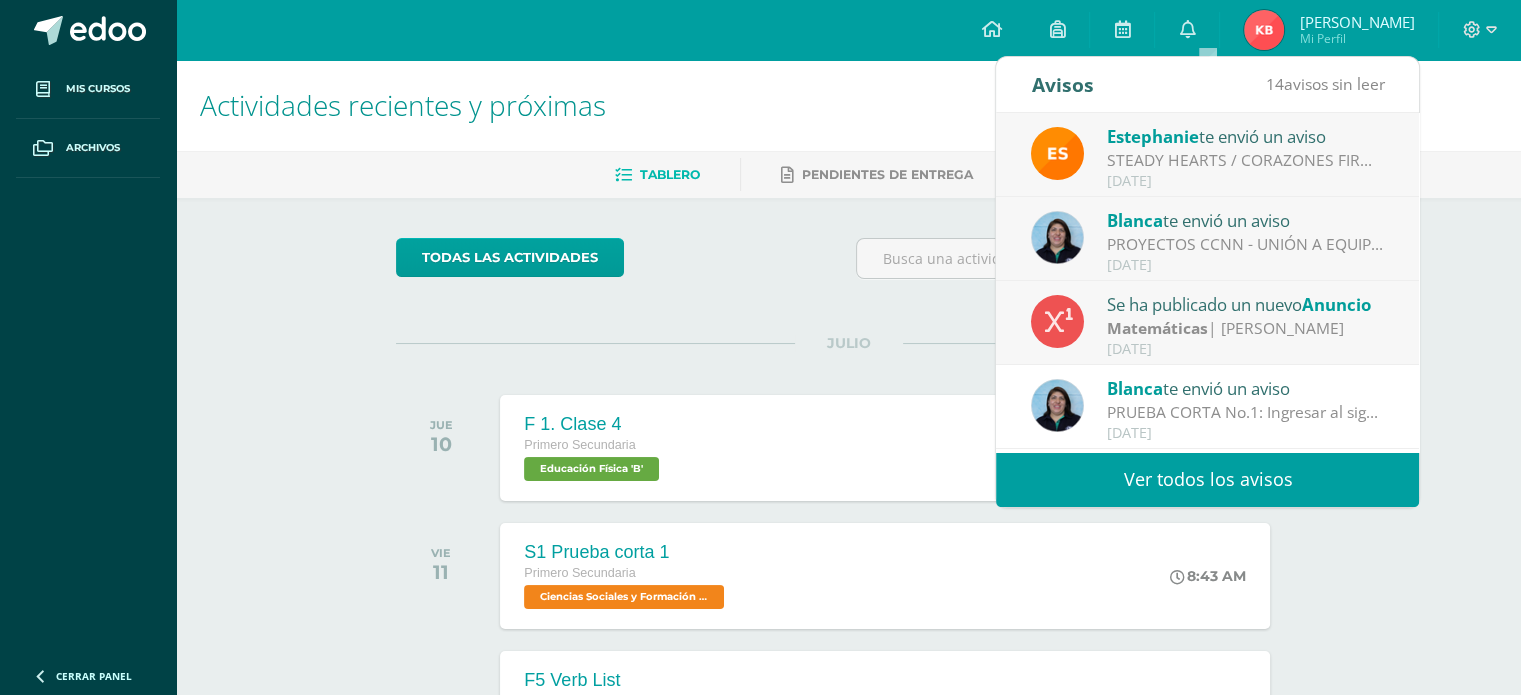 click on "Matemáticas" at bounding box center [1157, 328] 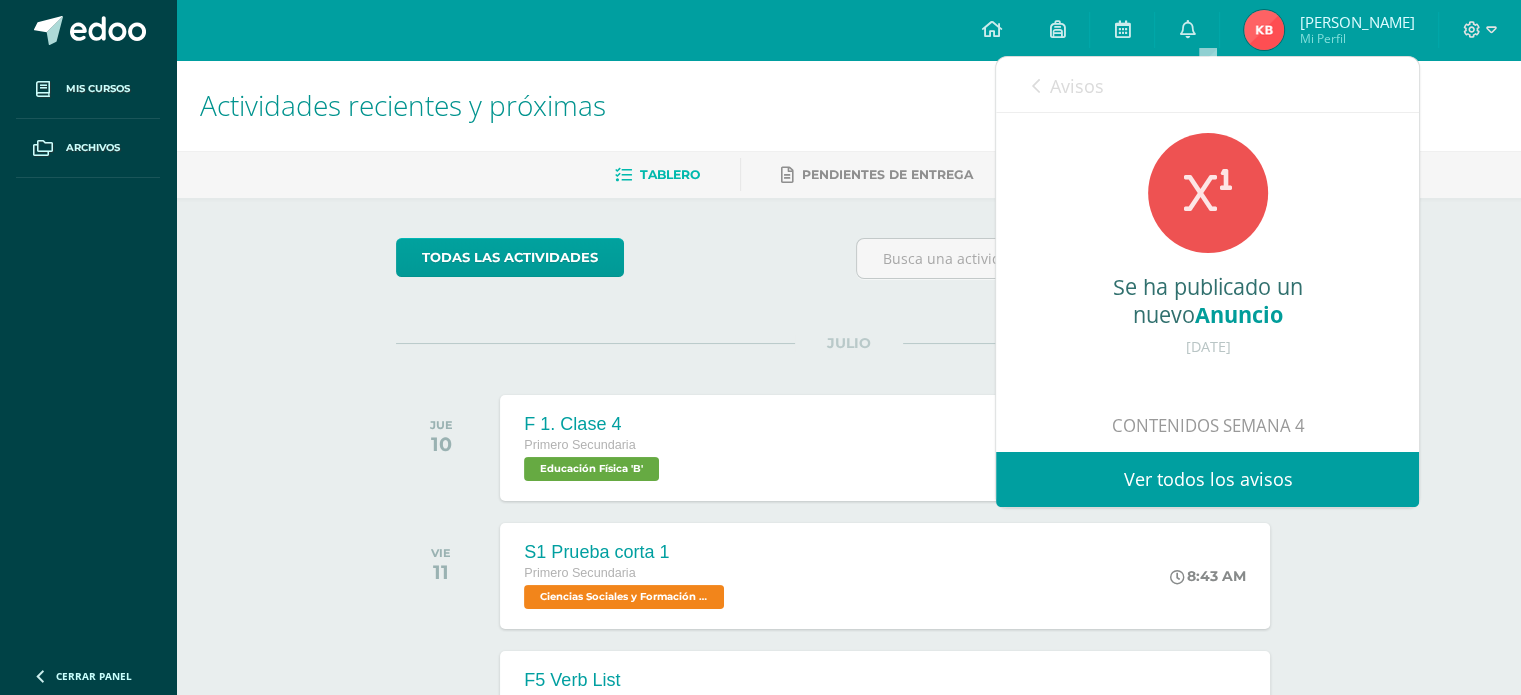 click on "Ver todos los avisos" at bounding box center (1207, 479) 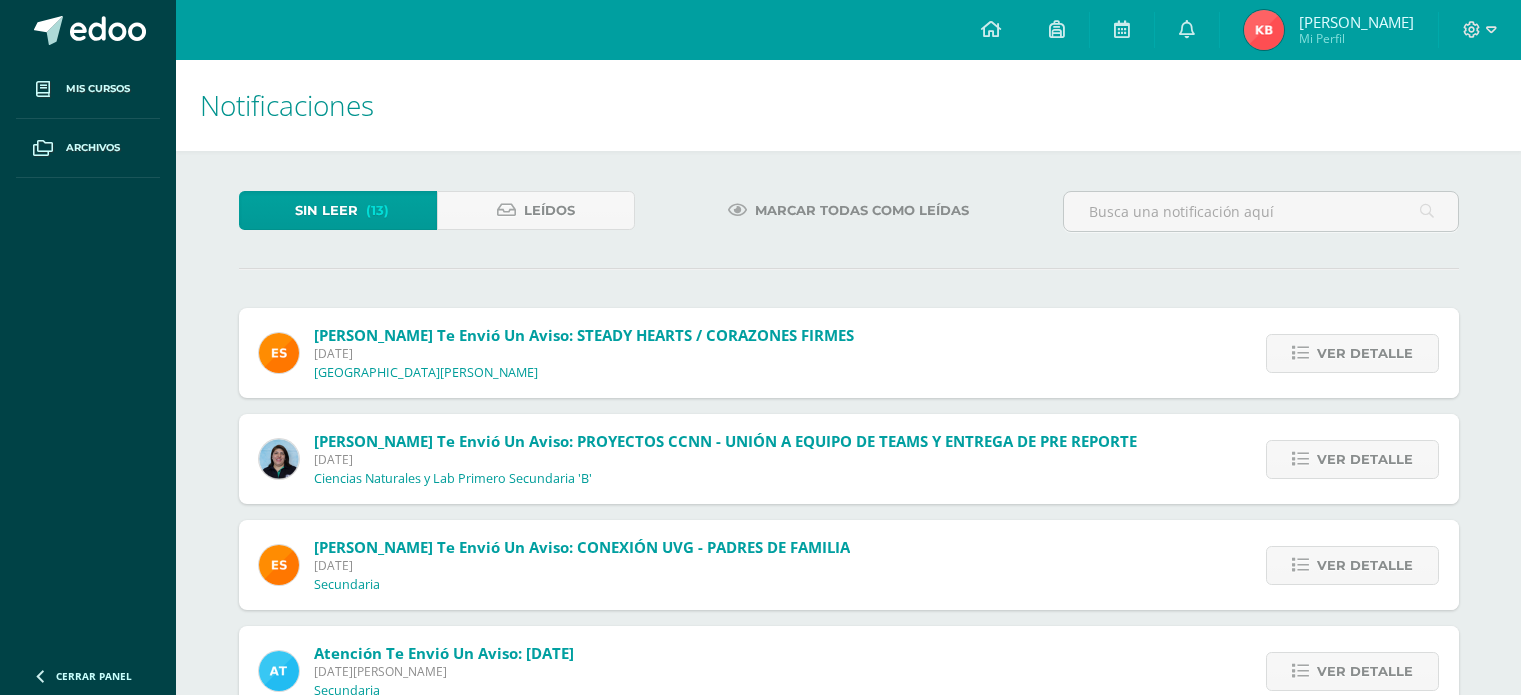 scroll, scrollTop: 0, scrollLeft: 0, axis: both 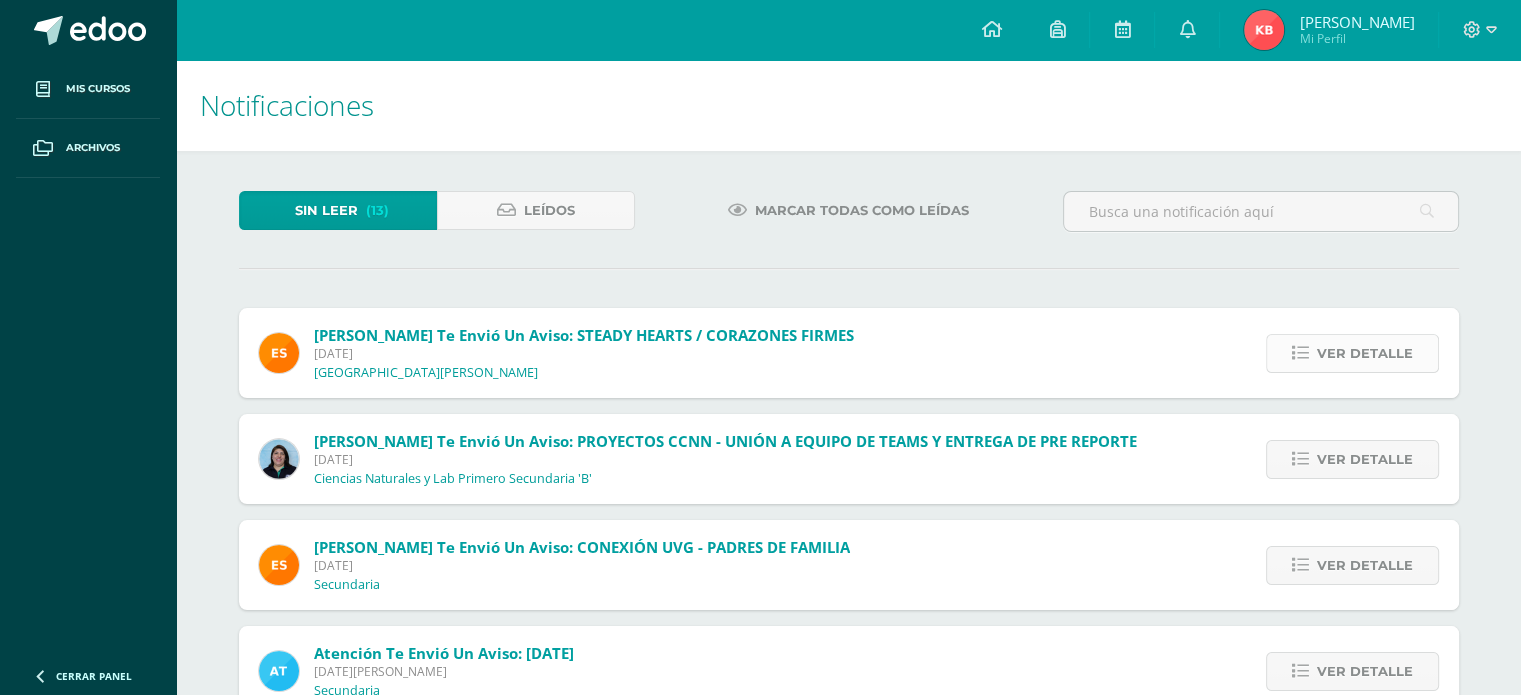 click on "Ver detalle" at bounding box center [1352, 353] 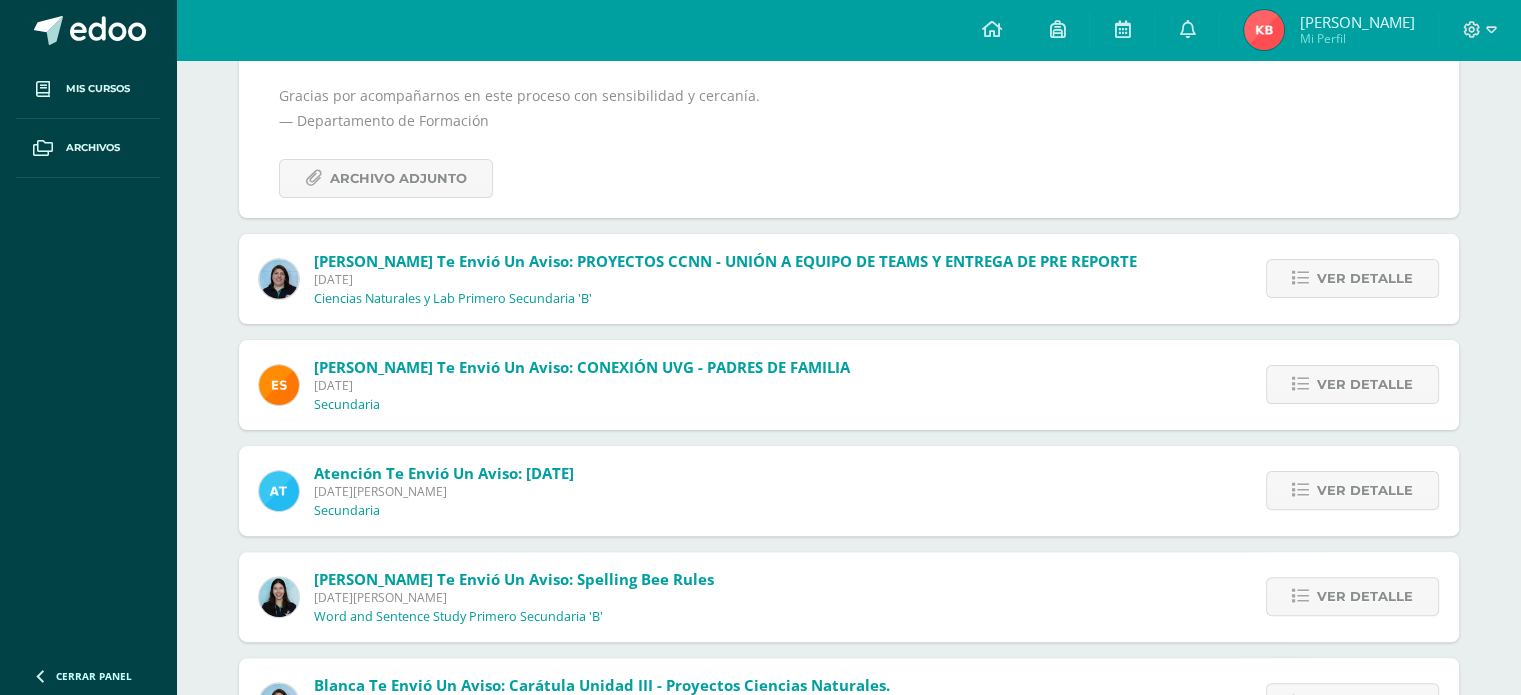 scroll, scrollTop: 400, scrollLeft: 0, axis: vertical 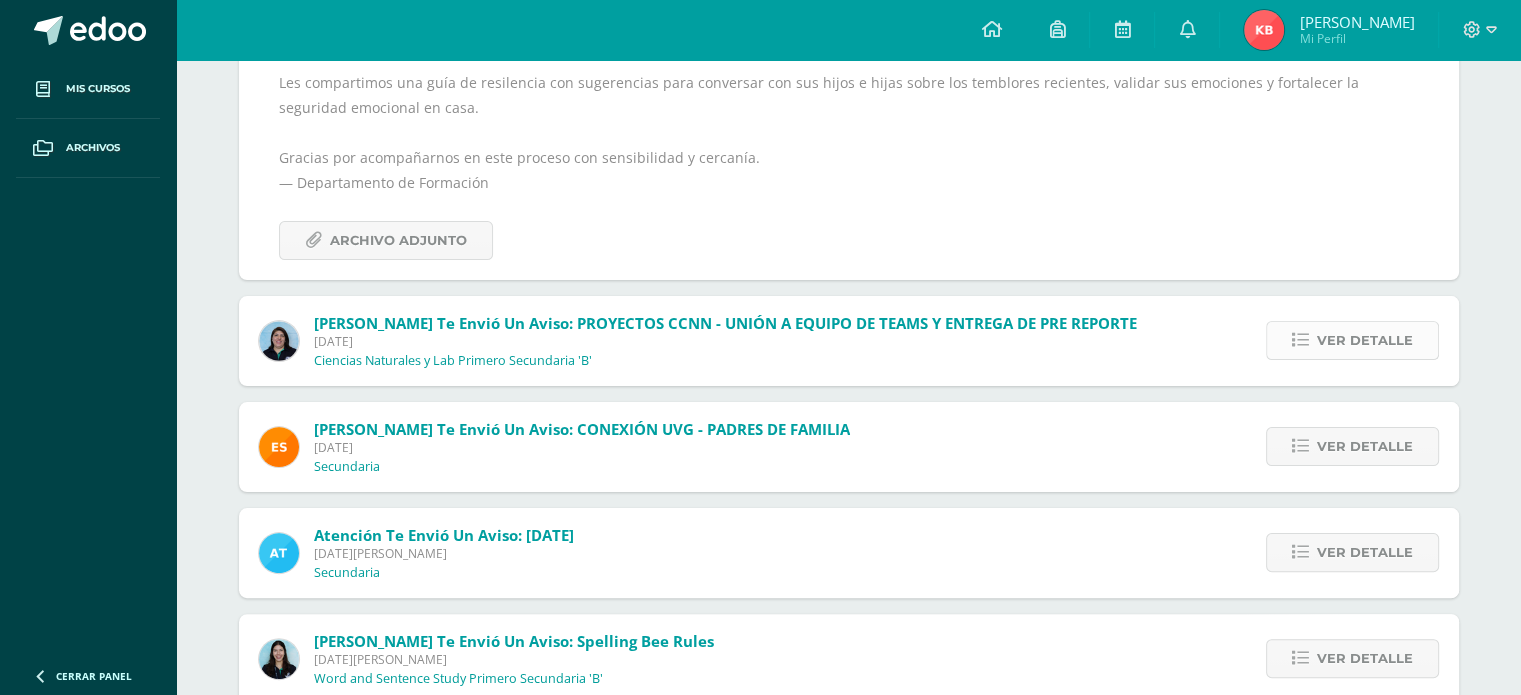 click on "Ver detalle" at bounding box center [1365, 340] 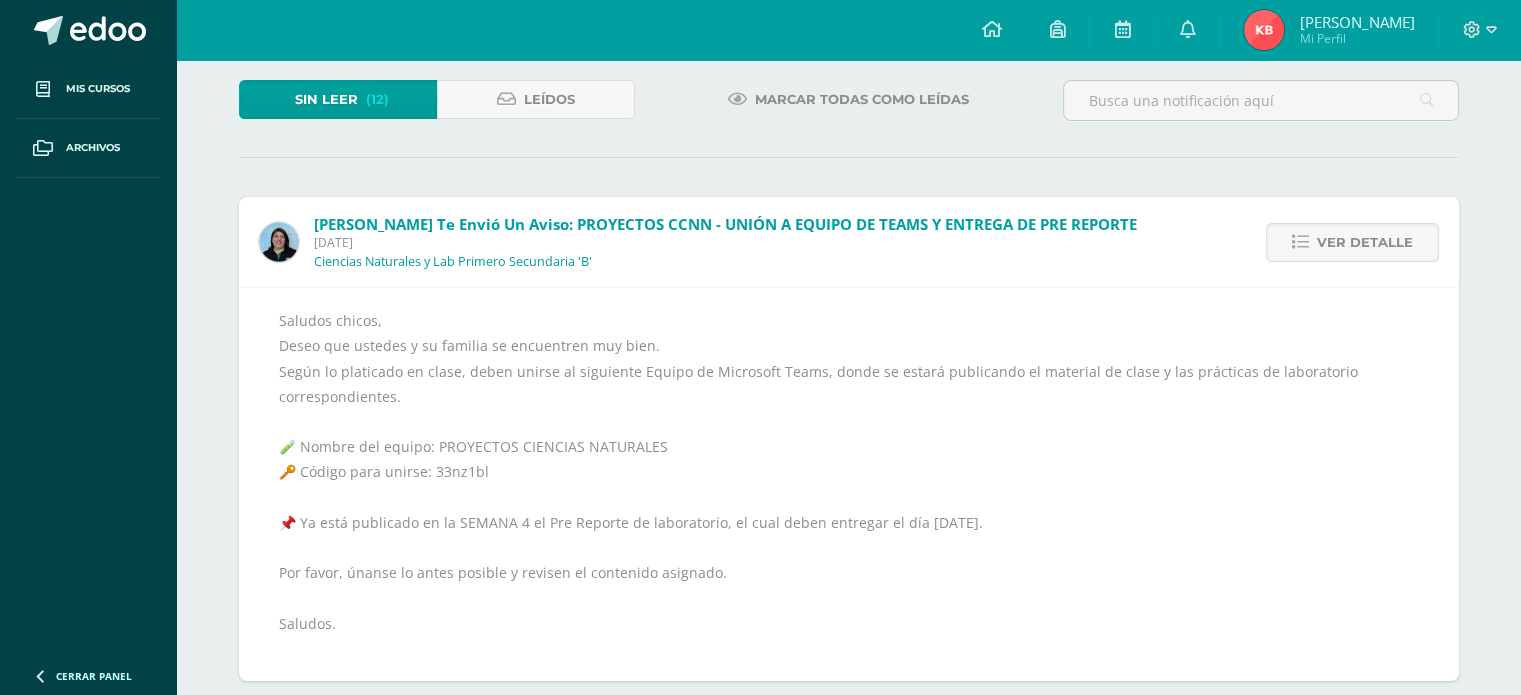 scroll, scrollTop: 110, scrollLeft: 0, axis: vertical 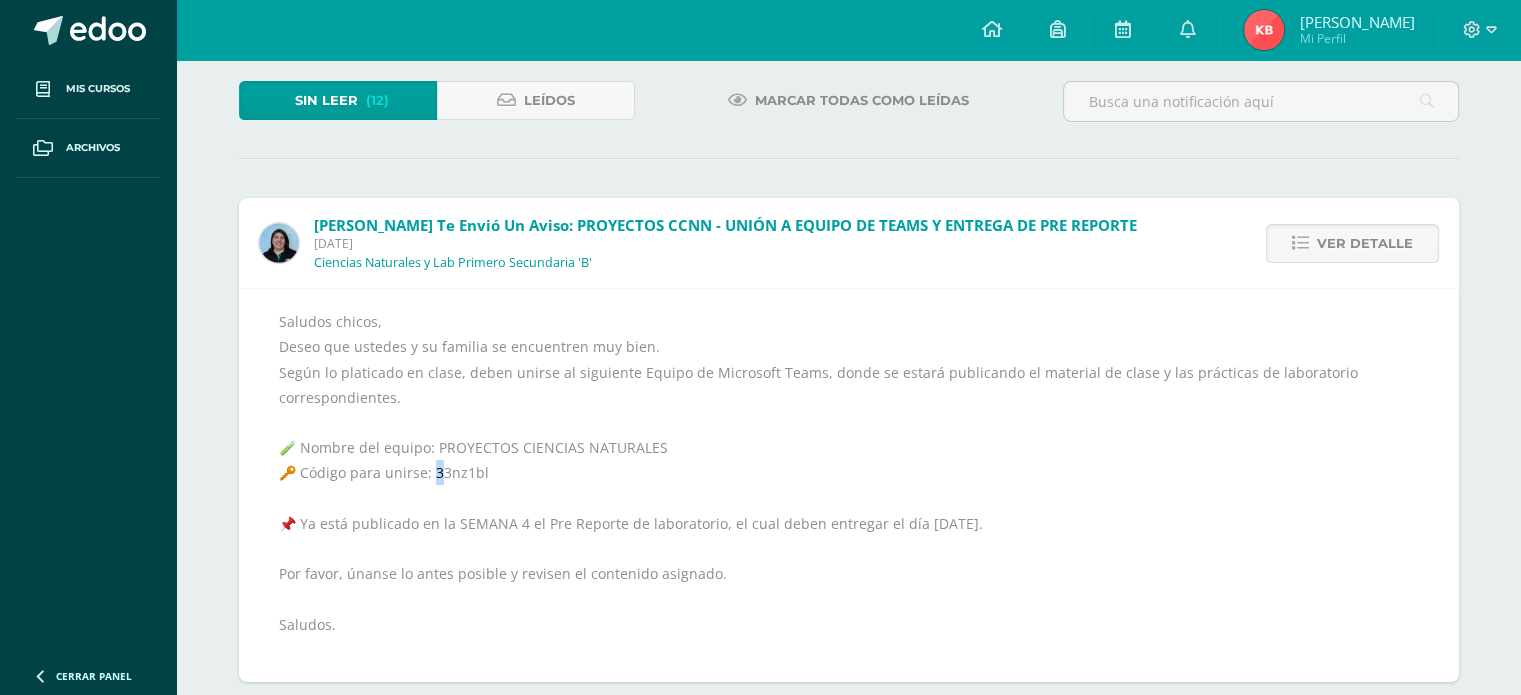 click on "Saludos chicos, [PERSON_NAME] que ustedes y su familia se encuentren muy bien.  Según lo platicado en clase, deben unirse al siguiente Equipo de Microsoft Teams, donde se estará publicando el material de clase y las prácticas de laboratorio correspondientes. 🧪 Nombre del equipo: PROYECTOS CIENCIAS NATURALES 🔑 Código para unirse: 33nz1bl 📌 Ya está publicado en la SEMANA 4 el Pre Reporte de laboratorio, el cual deben entregar el día [DATE]. Por favor, únanse lo antes posible y revisen el contenido asignado. [GEOGRAPHIC_DATA]." at bounding box center [849, 485] 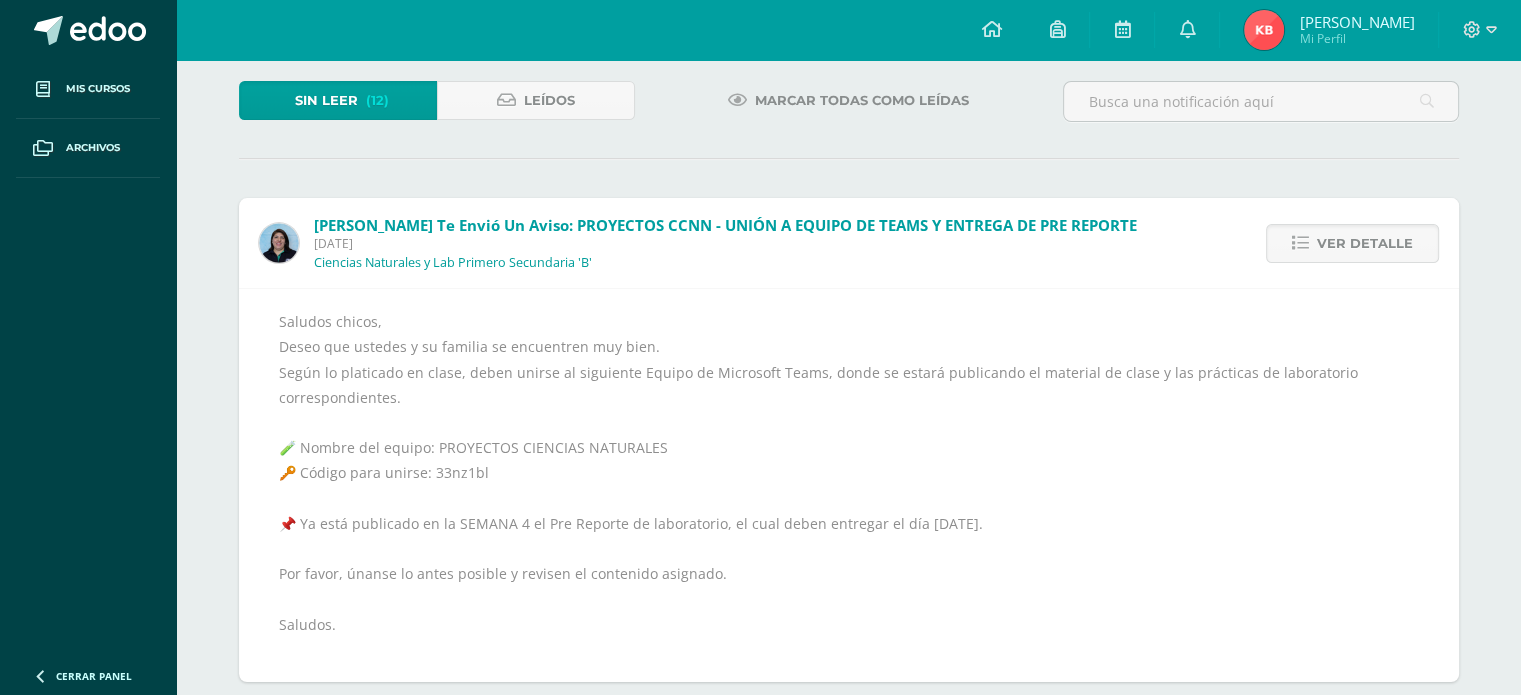 click on "Saludos chicos, [PERSON_NAME] que ustedes y su familia se encuentren muy bien.  Según lo platicado en clase, deben unirse al siguiente Equipo de Microsoft Teams, donde se estará publicando el material de clase y las prácticas de laboratorio correspondientes. 🧪 Nombre del equipo: PROYECTOS CIENCIAS NATURALES 🔑 Código para unirse: 33nz1bl 📌 Ya está publicado en la SEMANA 4 el Pre Reporte de laboratorio, el cual deben entregar el día [DATE]. Por favor, únanse lo antes posible y revisen el contenido asignado. [GEOGRAPHIC_DATA]." at bounding box center (849, 485) 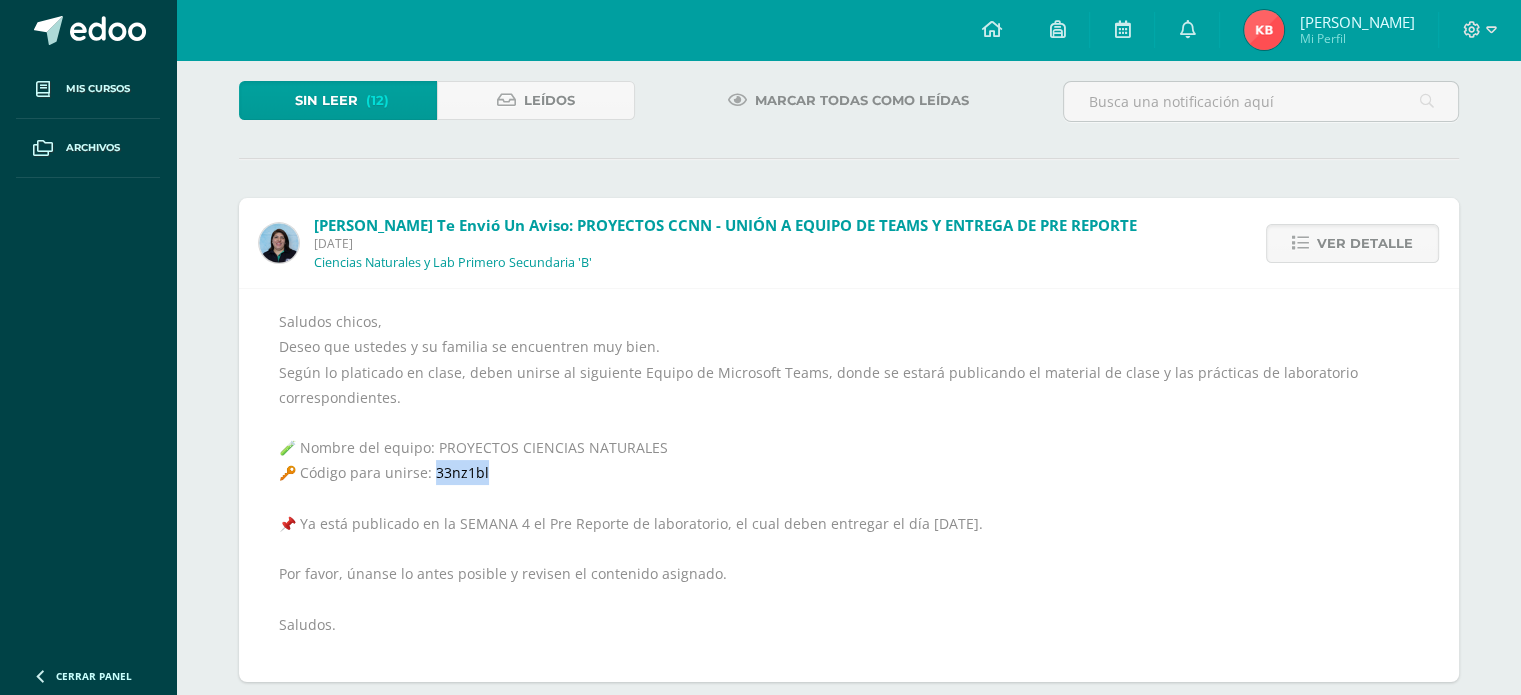 drag, startPoint x: 432, startPoint y: 468, endPoint x: 487, endPoint y: 477, distance: 55.7315 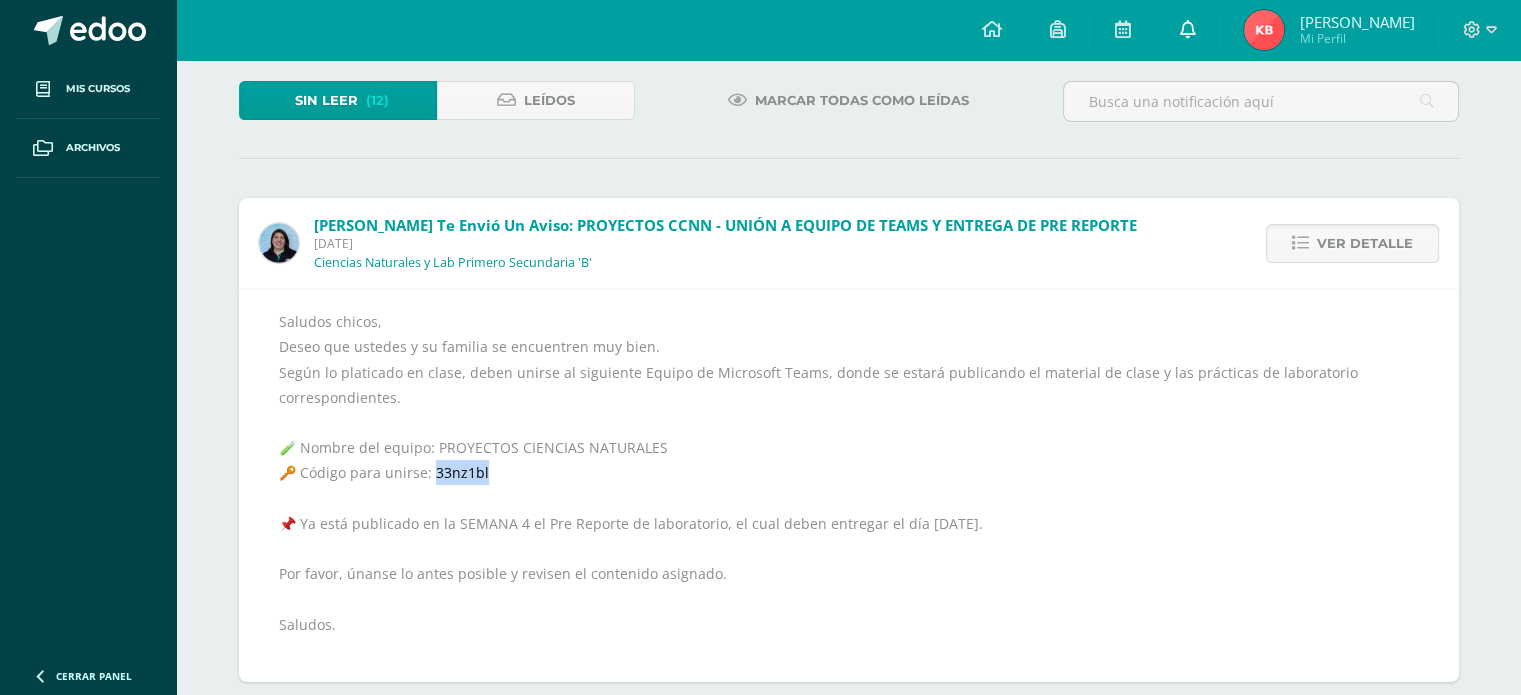 click at bounding box center [1187, 29] 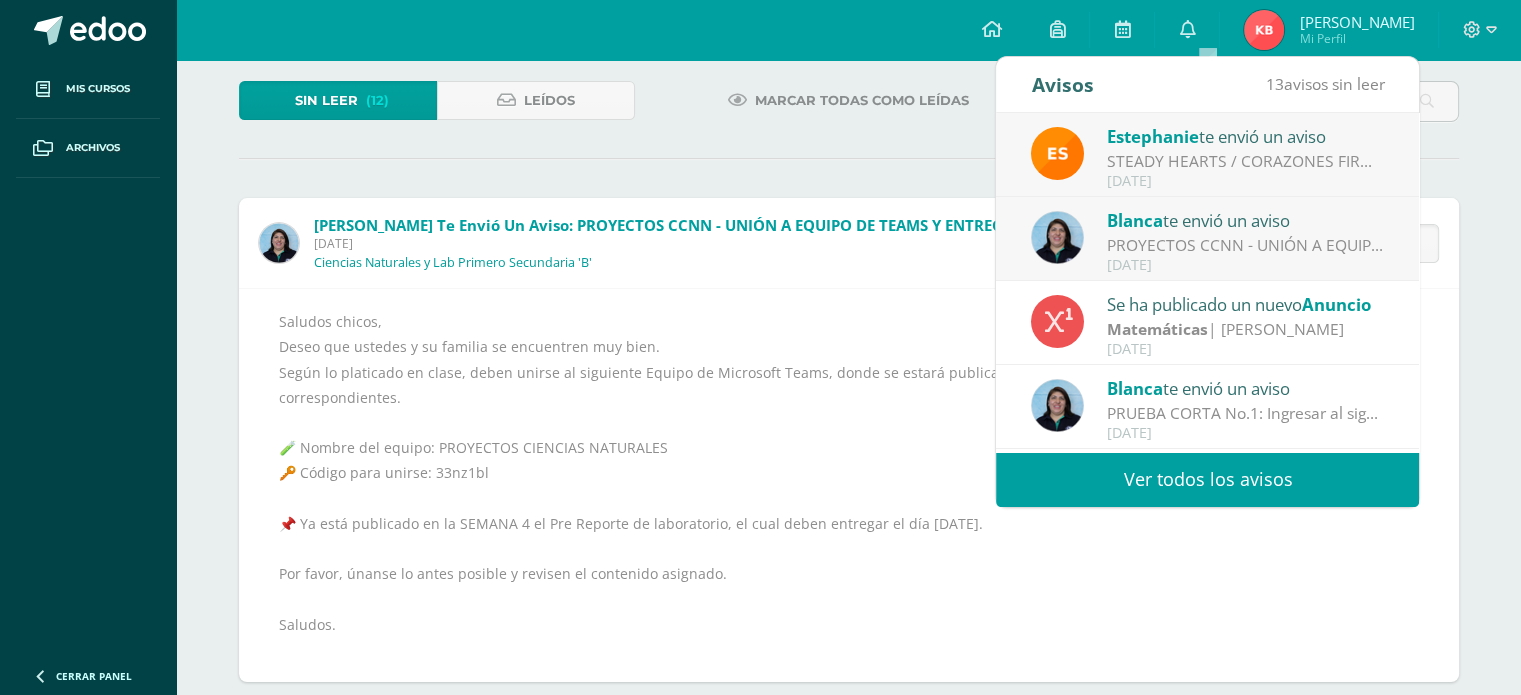 click on "Se ha publicado un nuevo  Anuncio" at bounding box center (1246, 304) 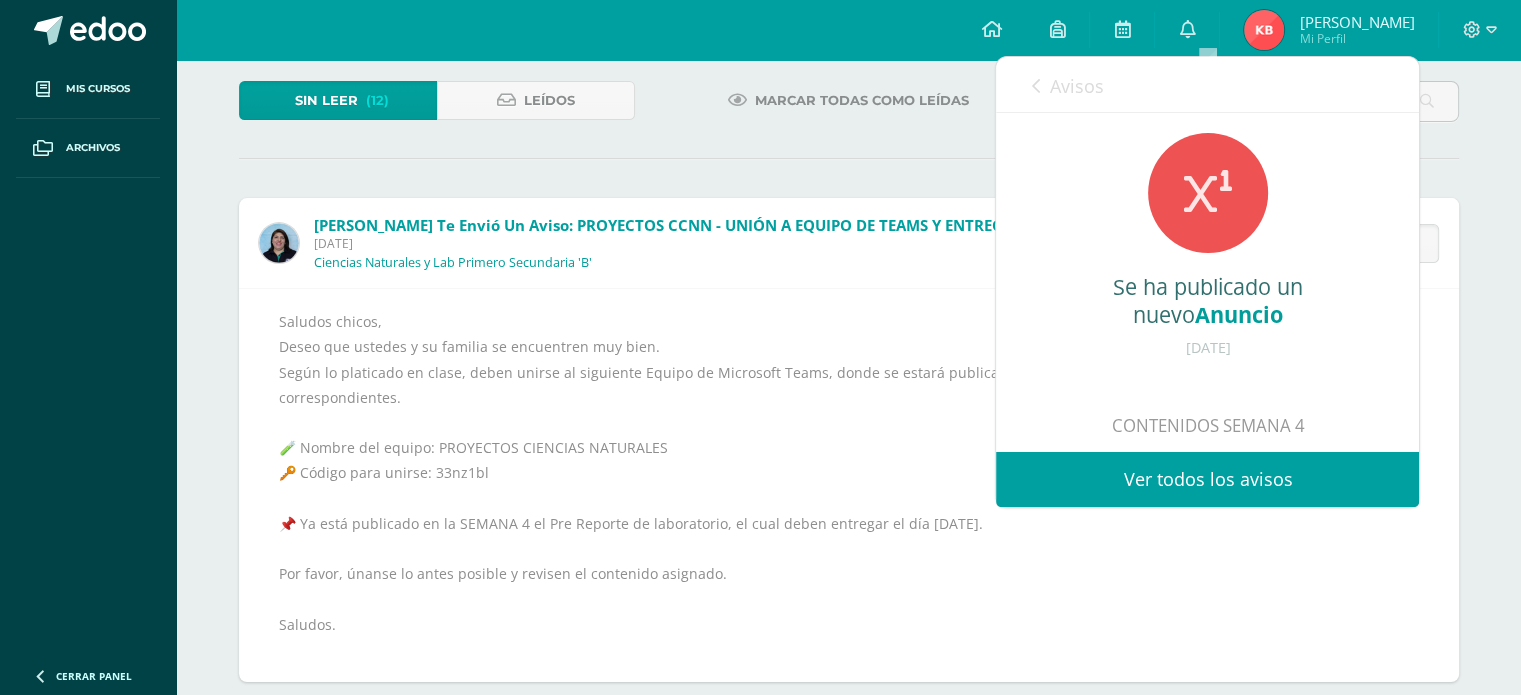 scroll, scrollTop: 300, scrollLeft: 0, axis: vertical 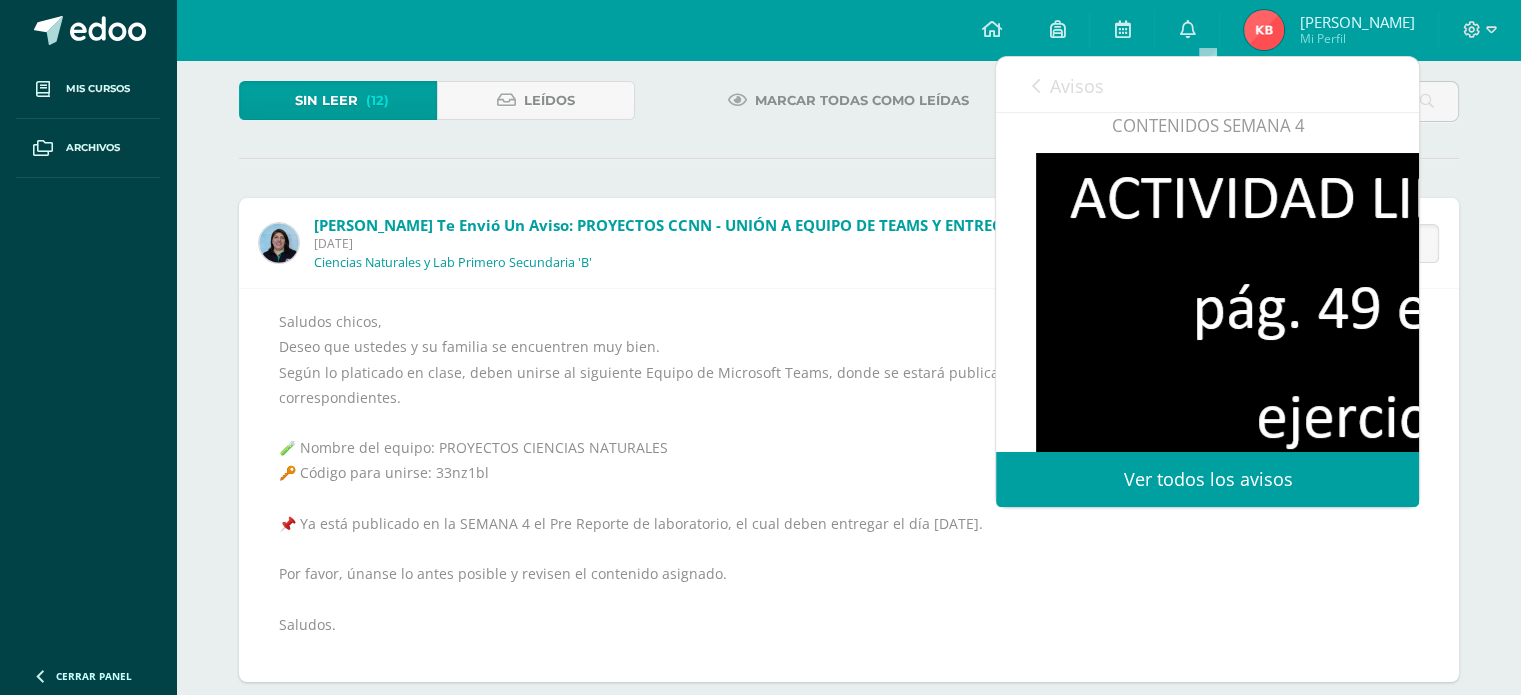 click on "Ver todos los avisos" at bounding box center [1207, 479] 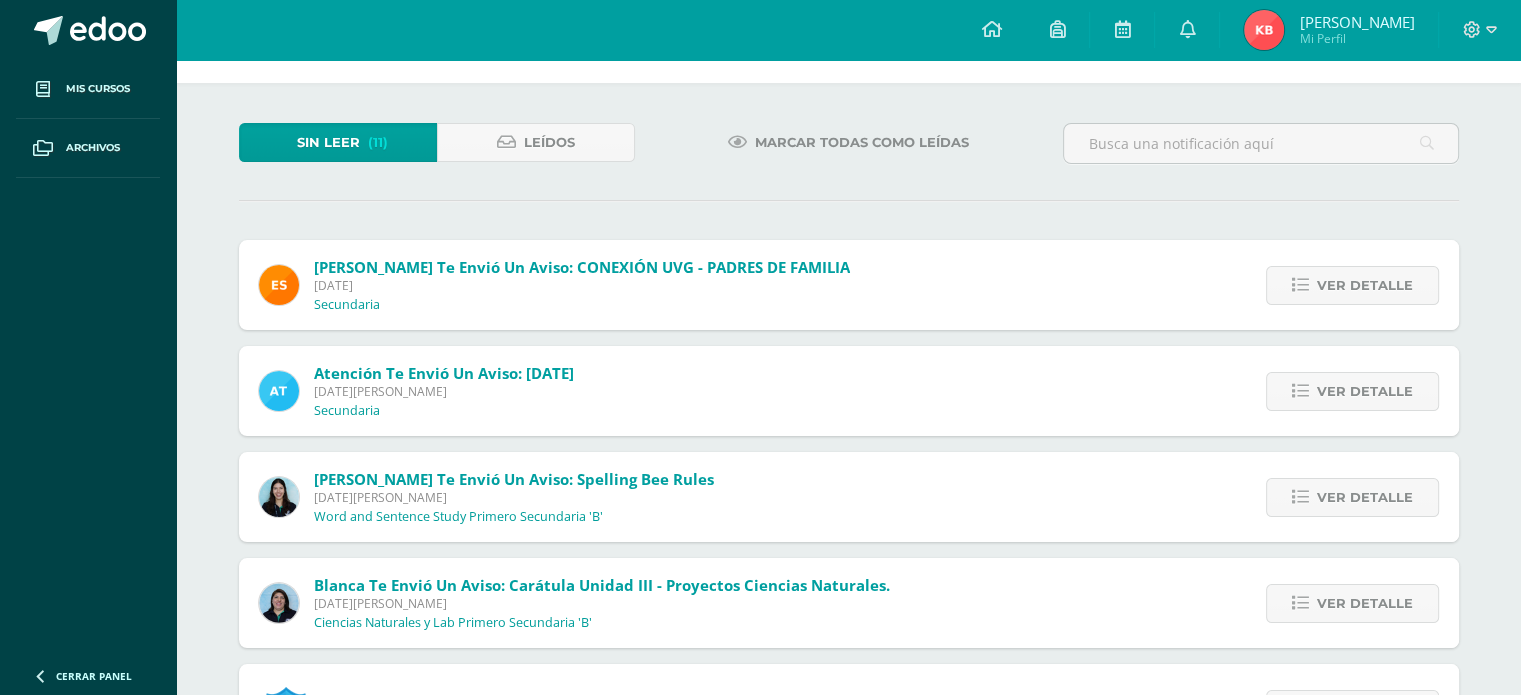 scroll, scrollTop: 100, scrollLeft: 0, axis: vertical 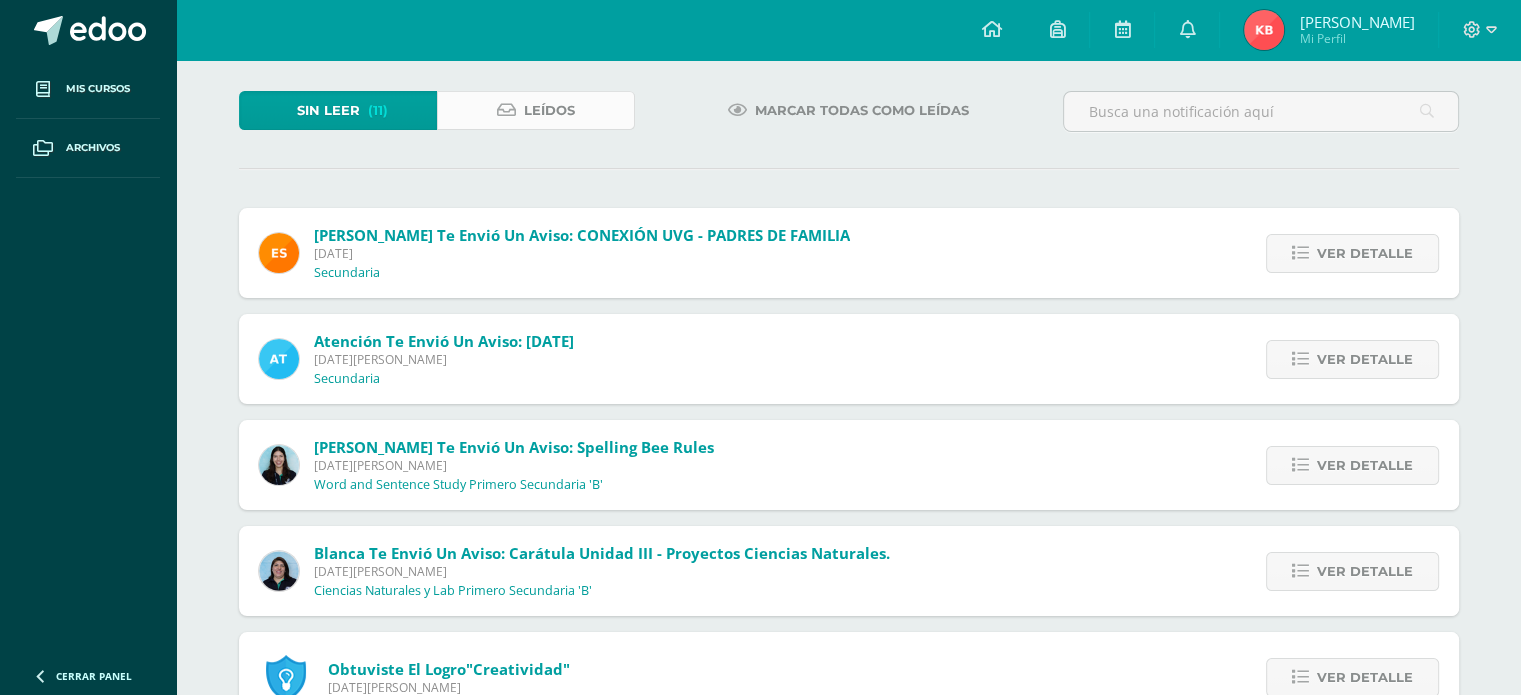 click on "Leídos" at bounding box center [536, 110] 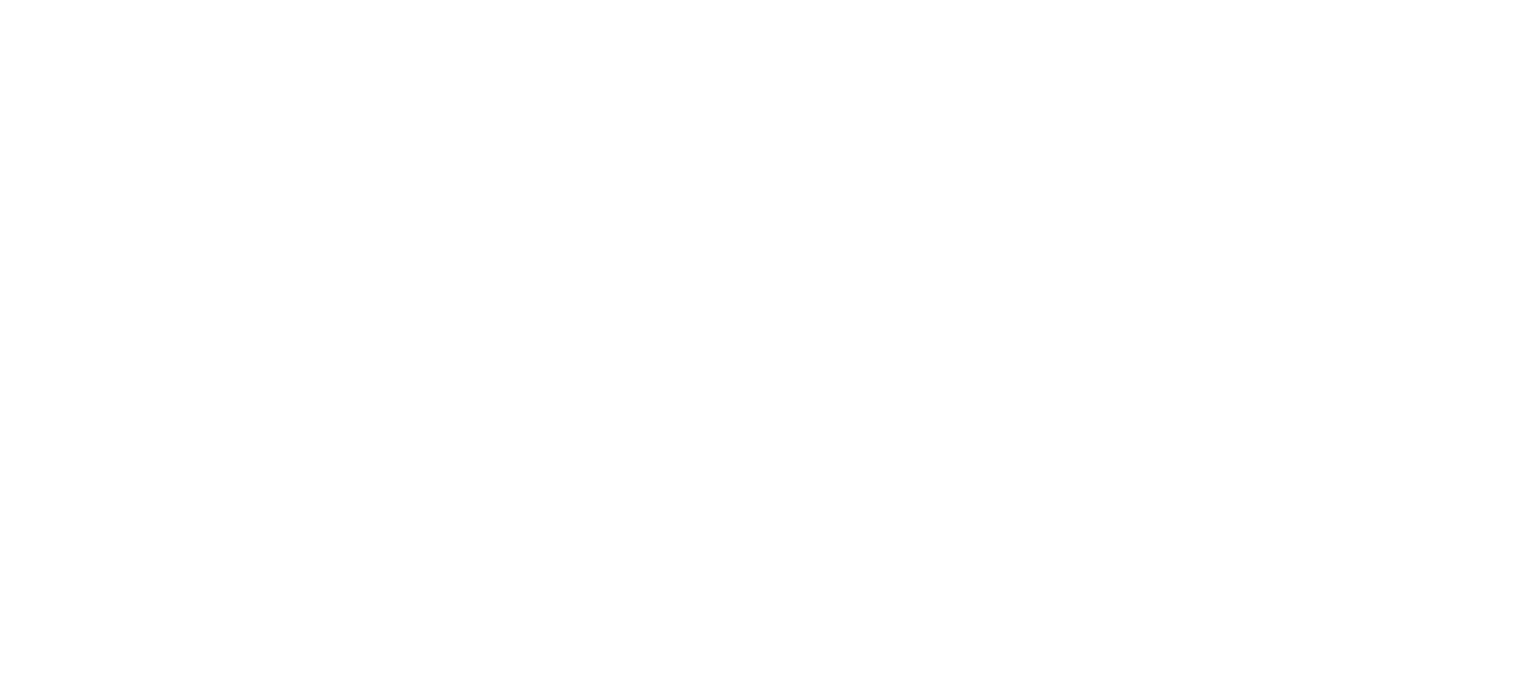 scroll, scrollTop: 0, scrollLeft: 0, axis: both 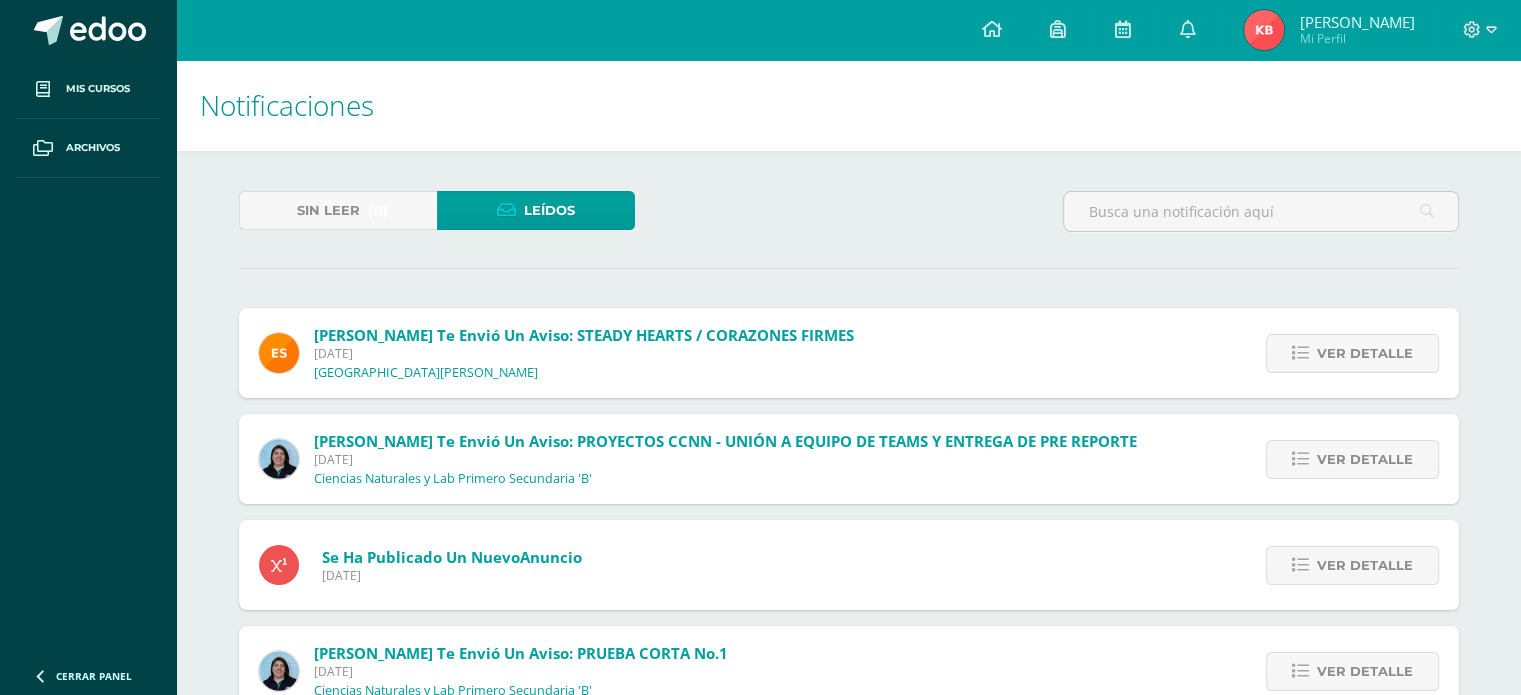 click on "[DATE]" at bounding box center [452, 575] 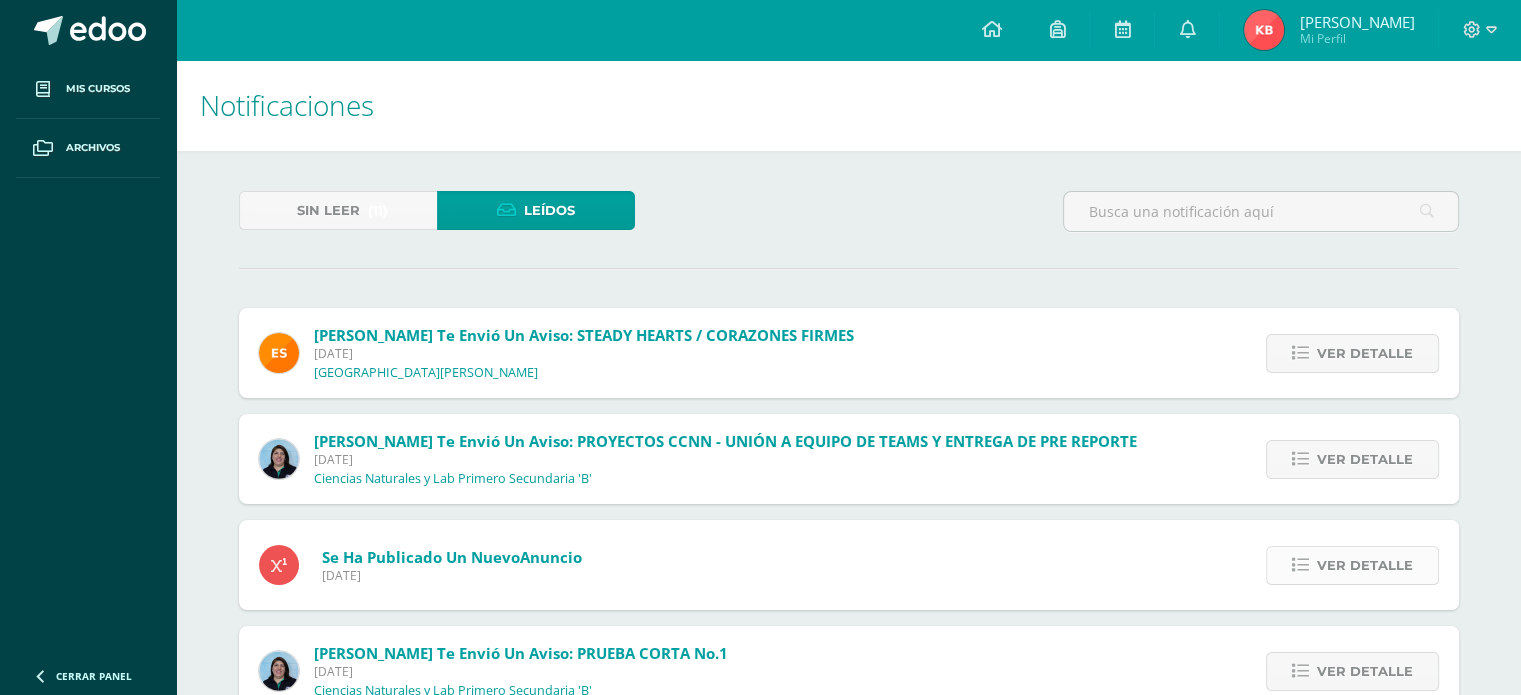 click on "Ver detalle" at bounding box center (1365, 565) 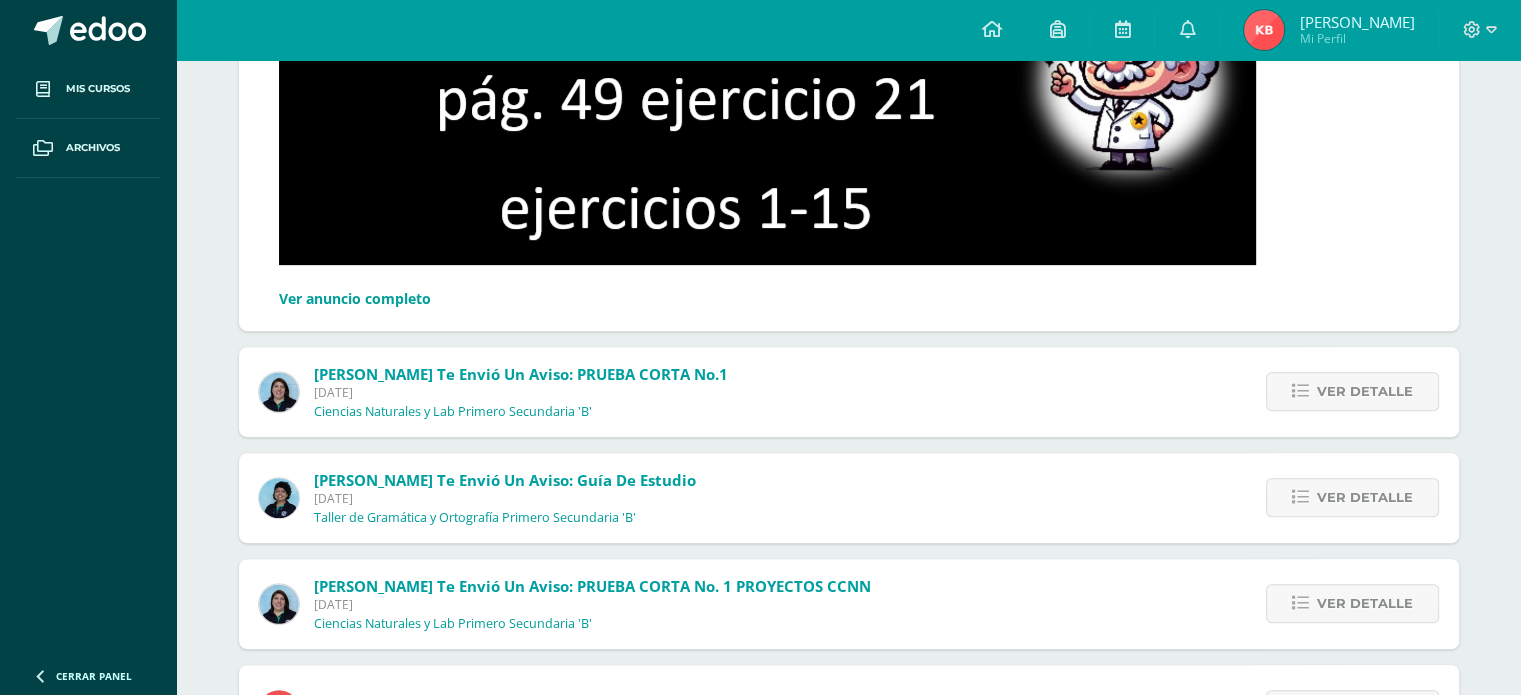scroll, scrollTop: 800, scrollLeft: 0, axis: vertical 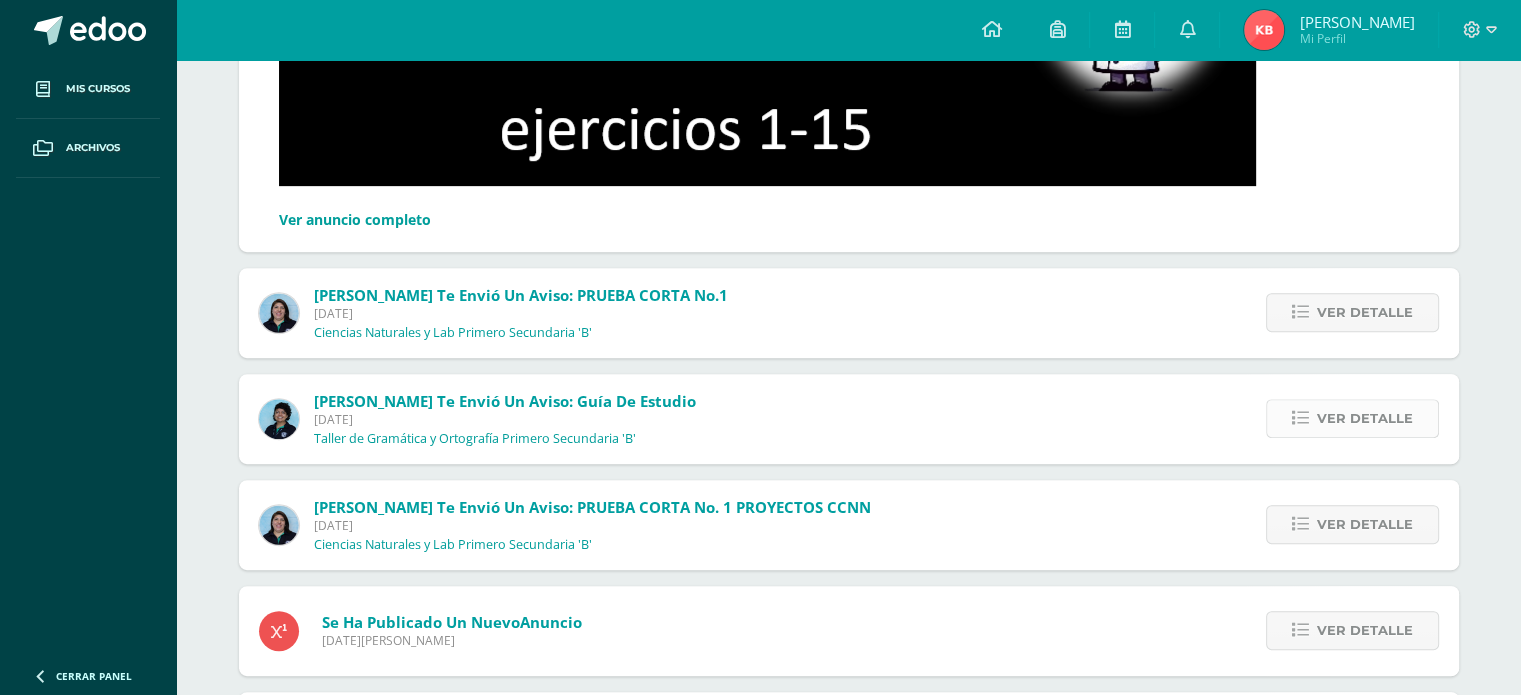 click on "Ver detalle" at bounding box center [1365, 418] 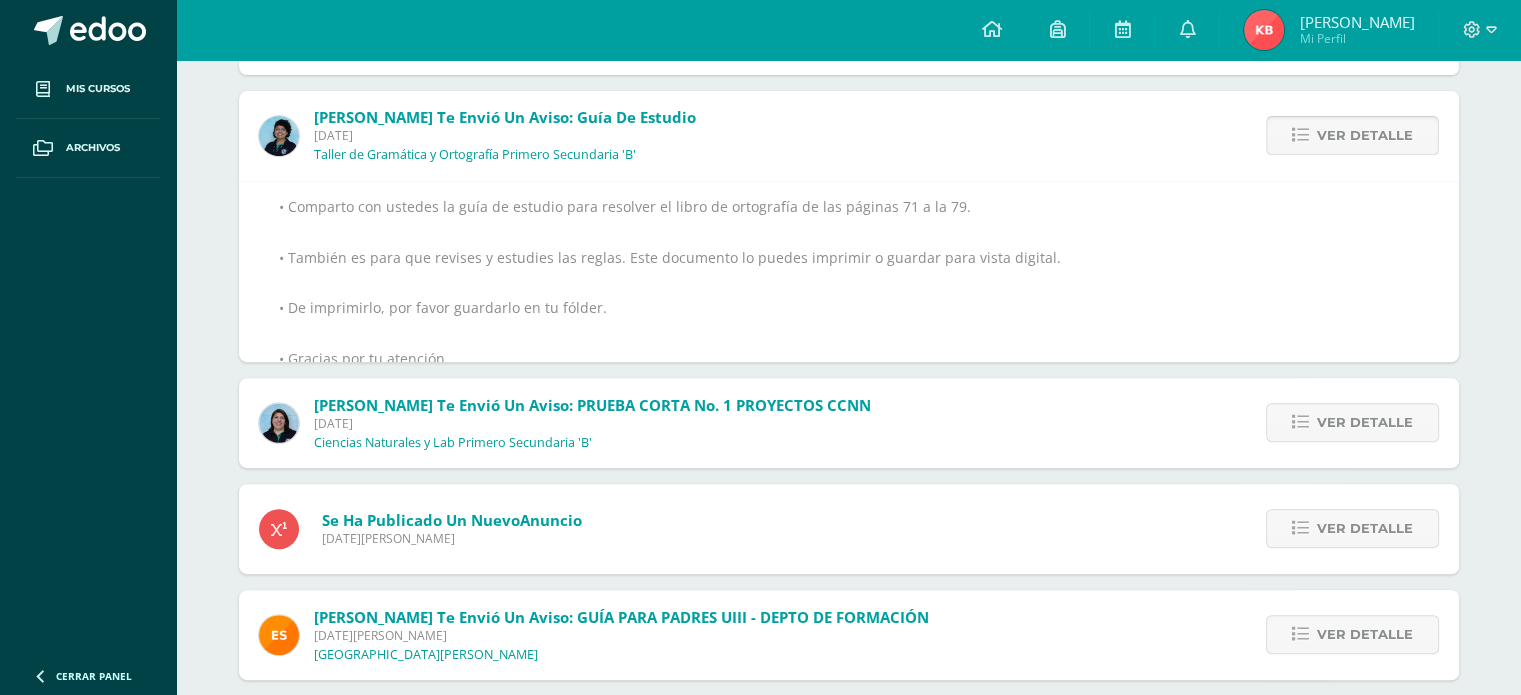 scroll, scrollTop: 641, scrollLeft: 0, axis: vertical 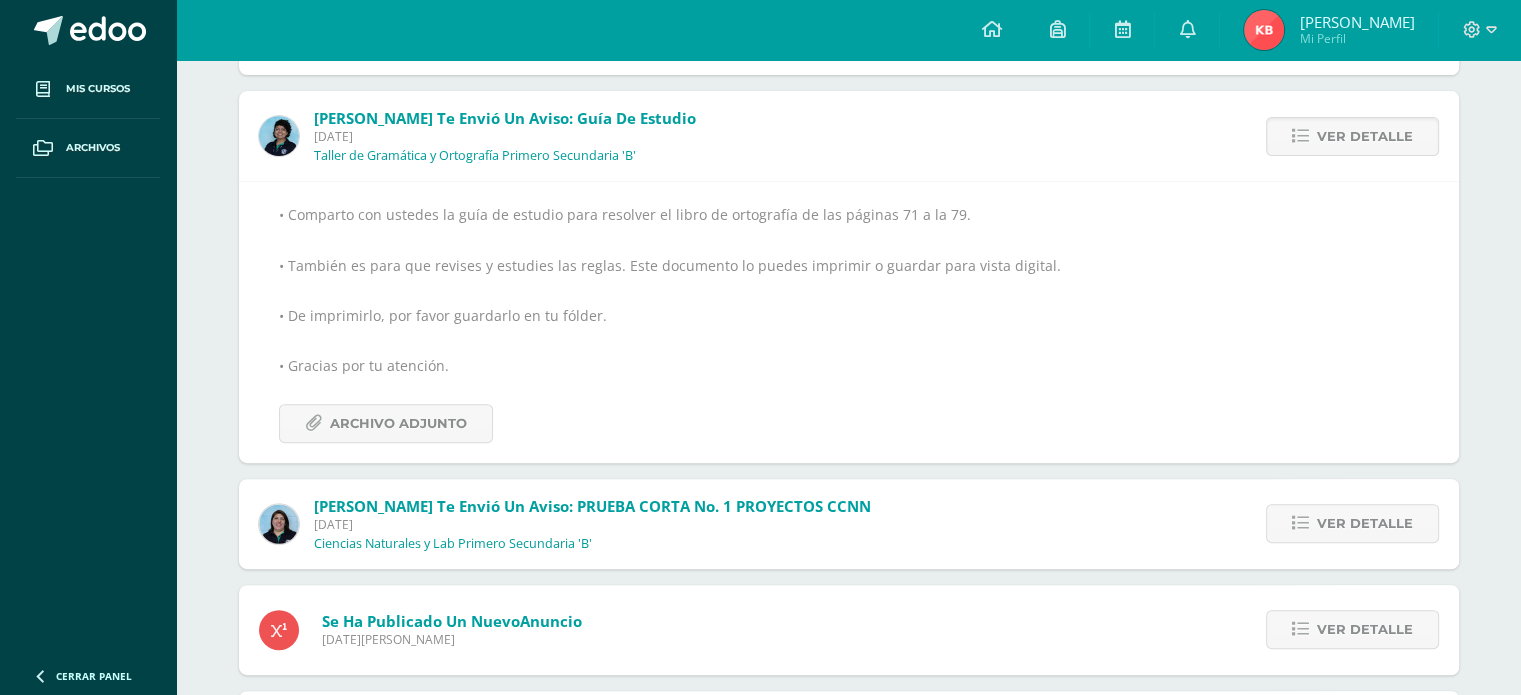 drag, startPoint x: 953, startPoint y: 208, endPoint x: 288, endPoint y: 207, distance: 665.00073 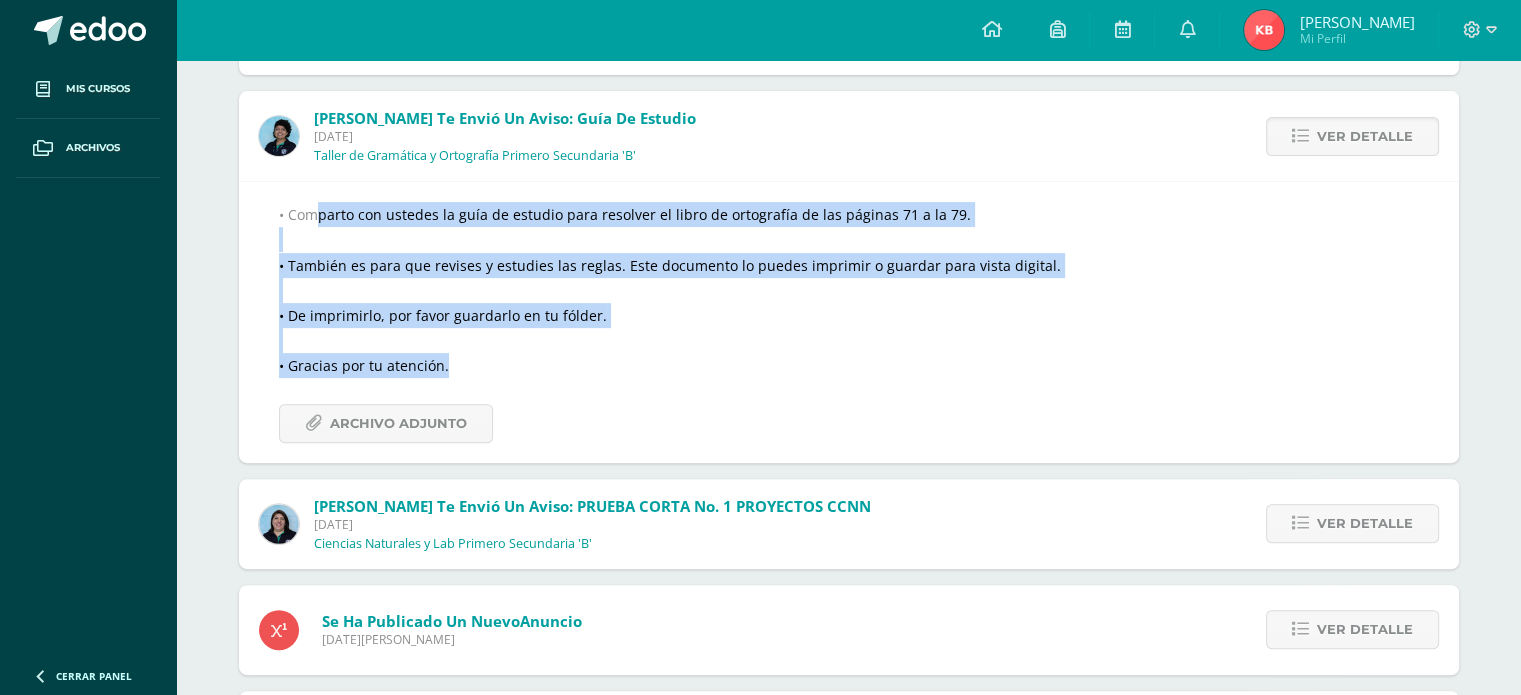 drag, startPoint x: 452, startPoint y: 364, endPoint x: 274, endPoint y: 195, distance: 245.44856 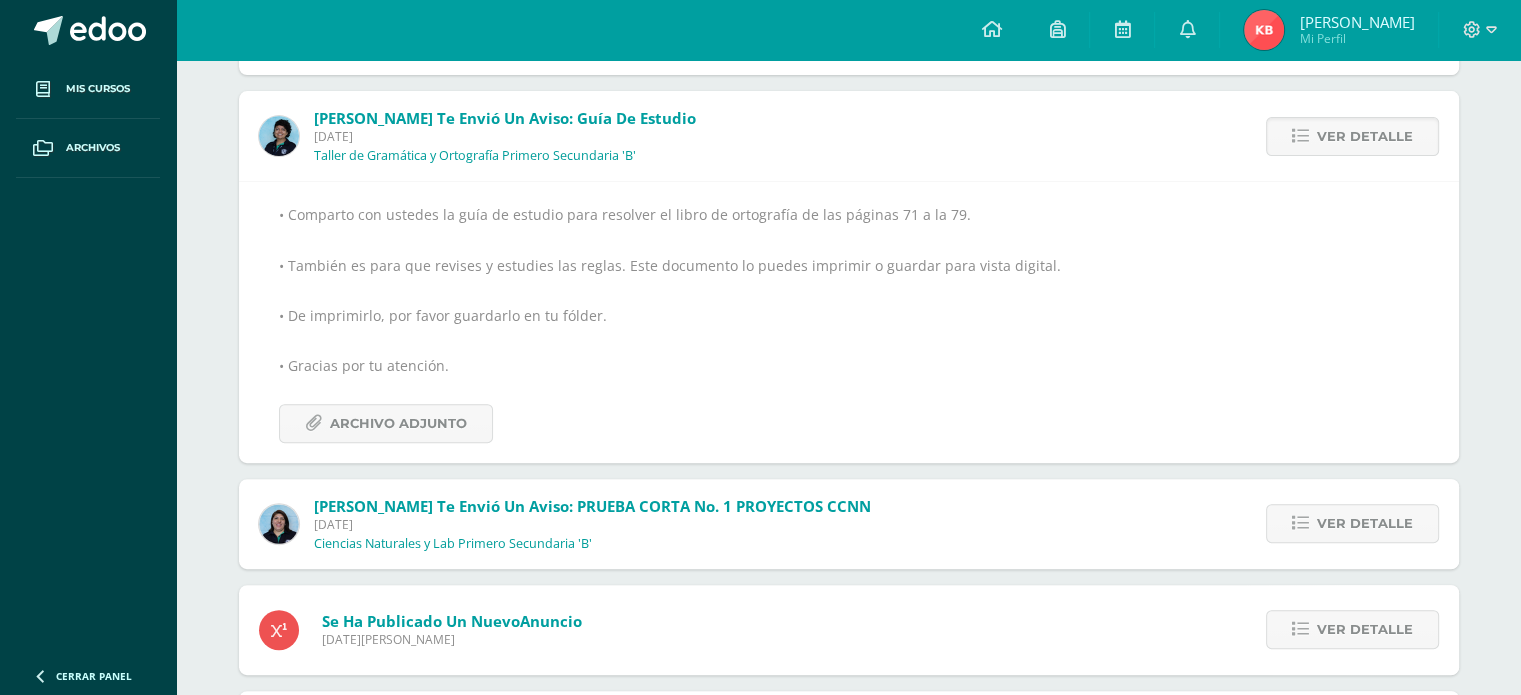 drag, startPoint x: 953, startPoint y: 208, endPoint x: 329, endPoint y: 175, distance: 624.872 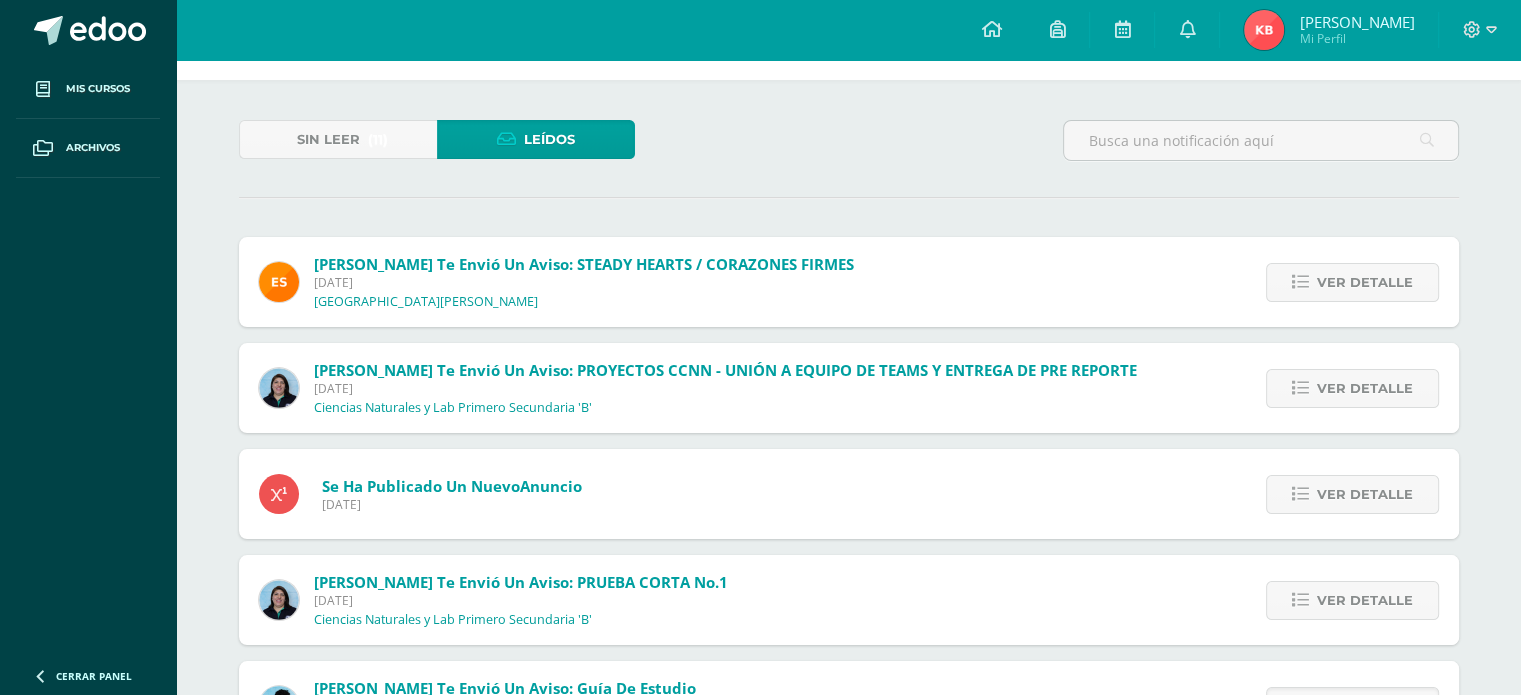 scroll, scrollTop: 41, scrollLeft: 0, axis: vertical 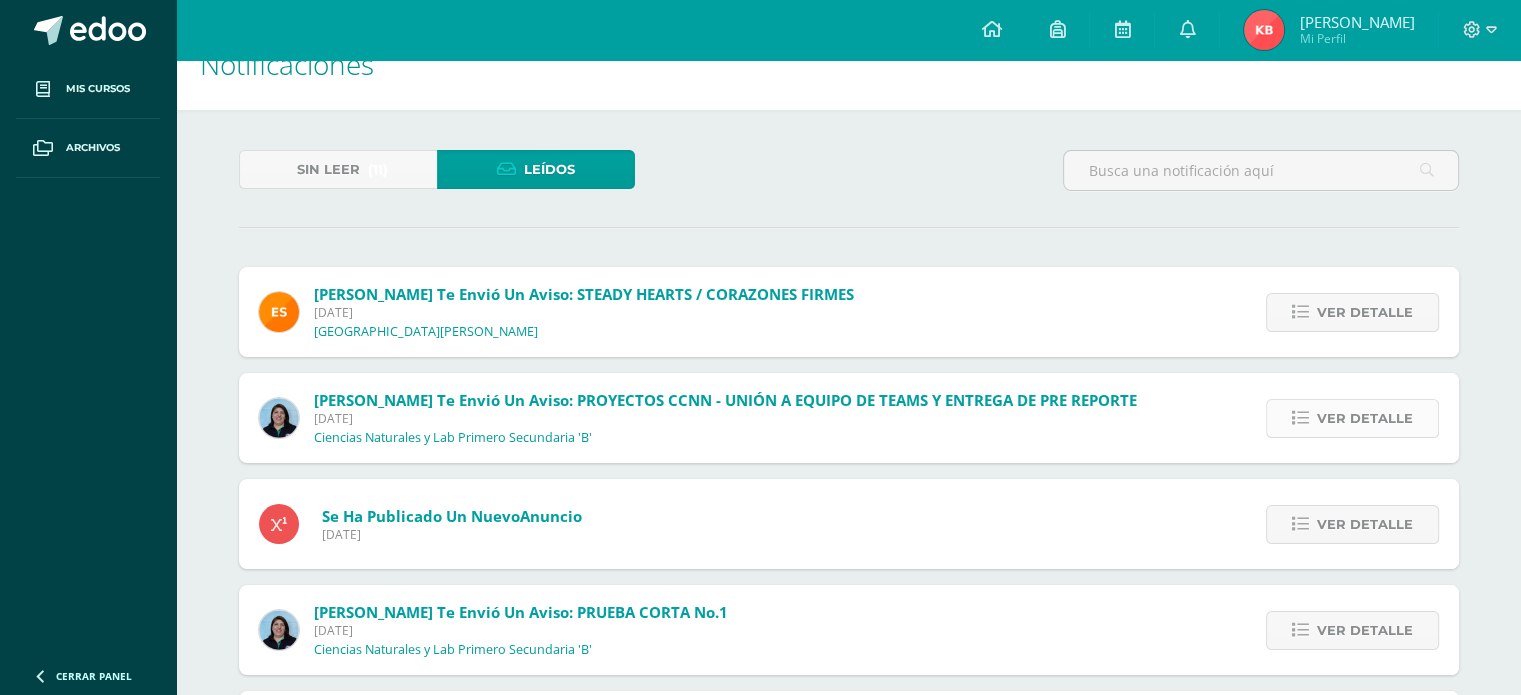 click on "Ver detalle" at bounding box center (1365, 418) 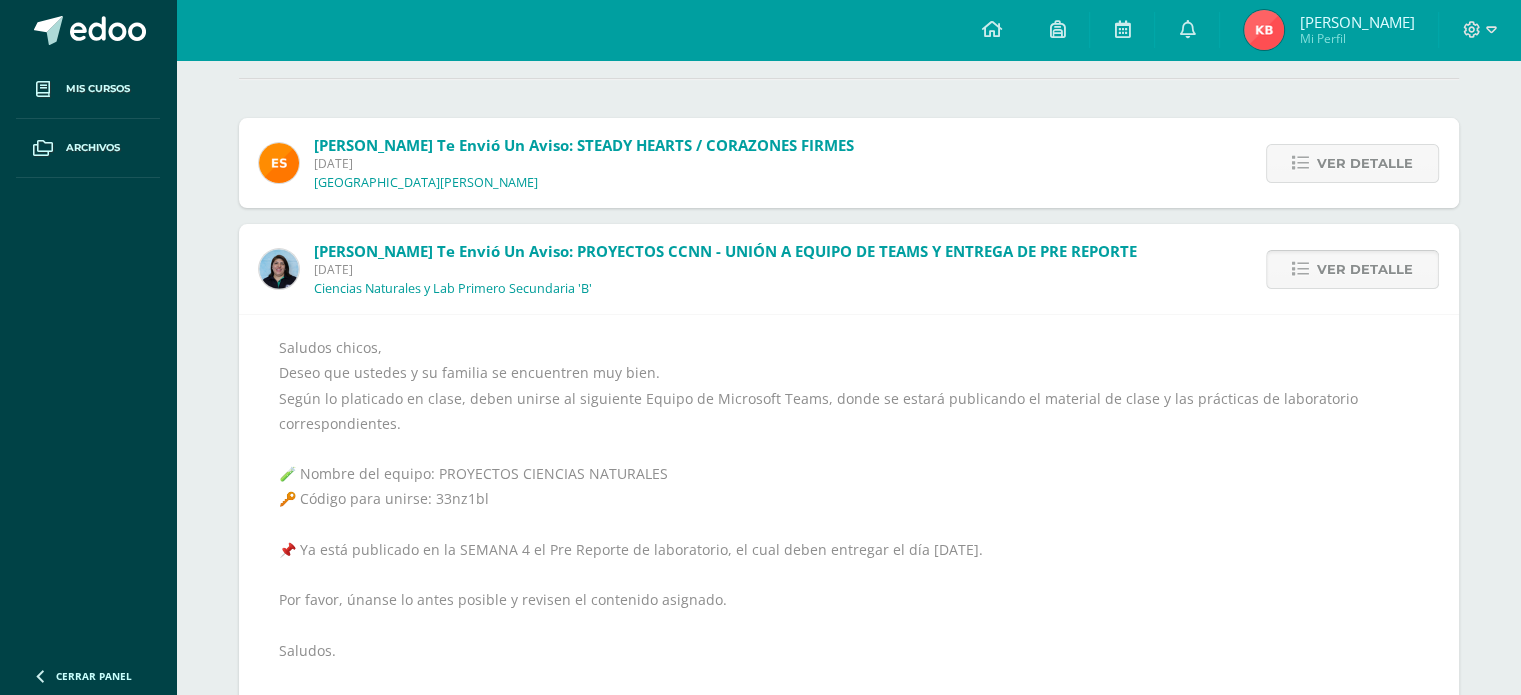 scroll, scrollTop: 341, scrollLeft: 0, axis: vertical 